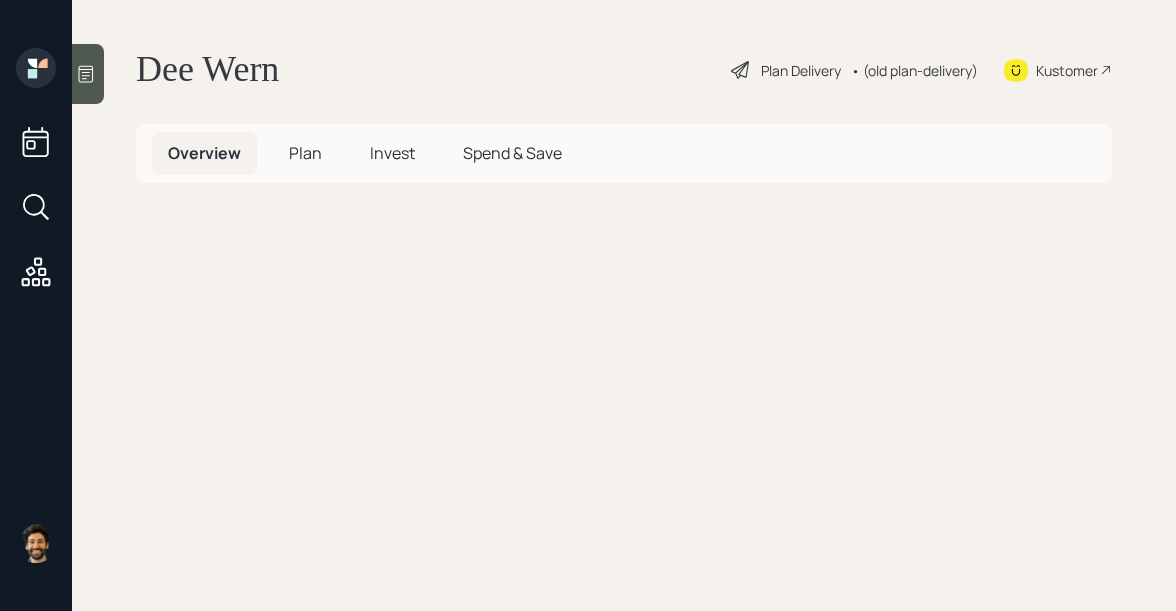scroll, scrollTop: 0, scrollLeft: 0, axis: both 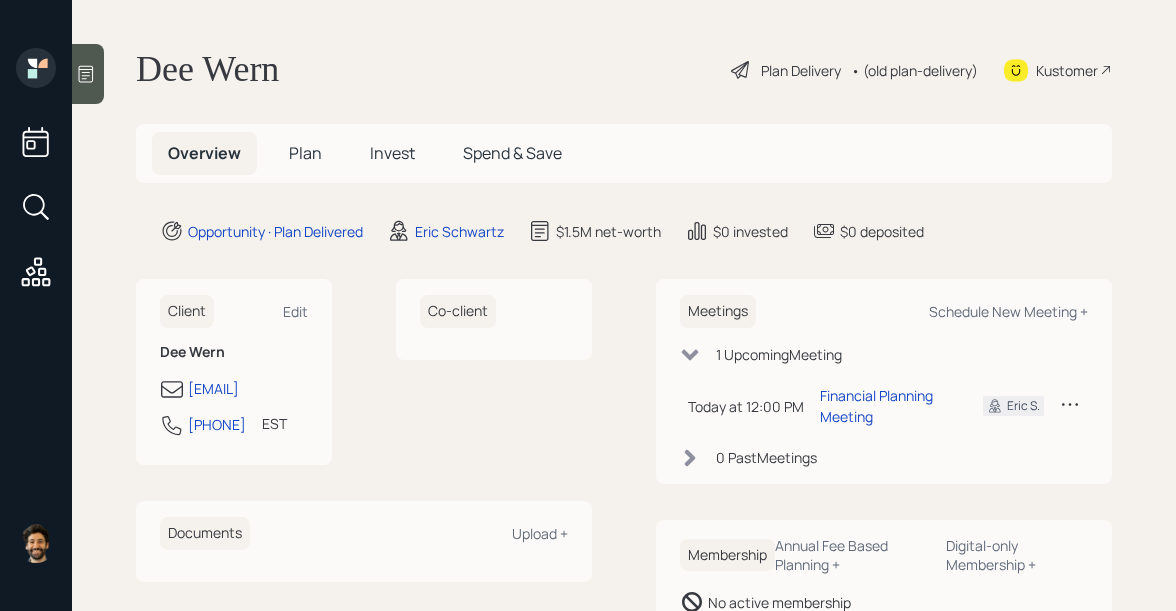 click on "• (old plan-delivery)" at bounding box center (914, 70) 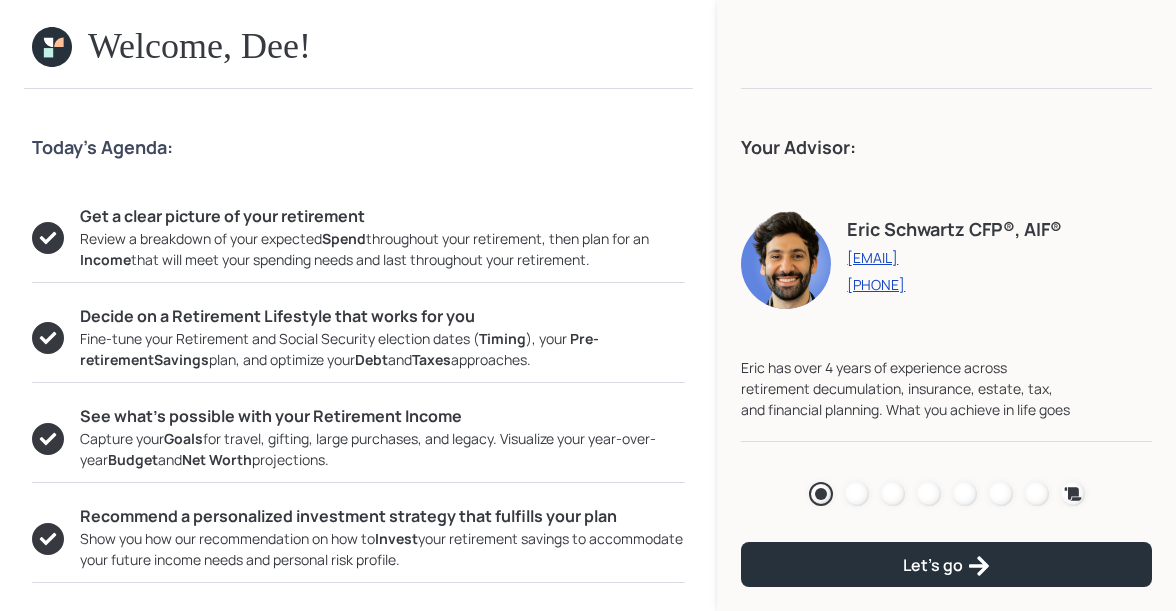 click at bounding box center [58, 42] 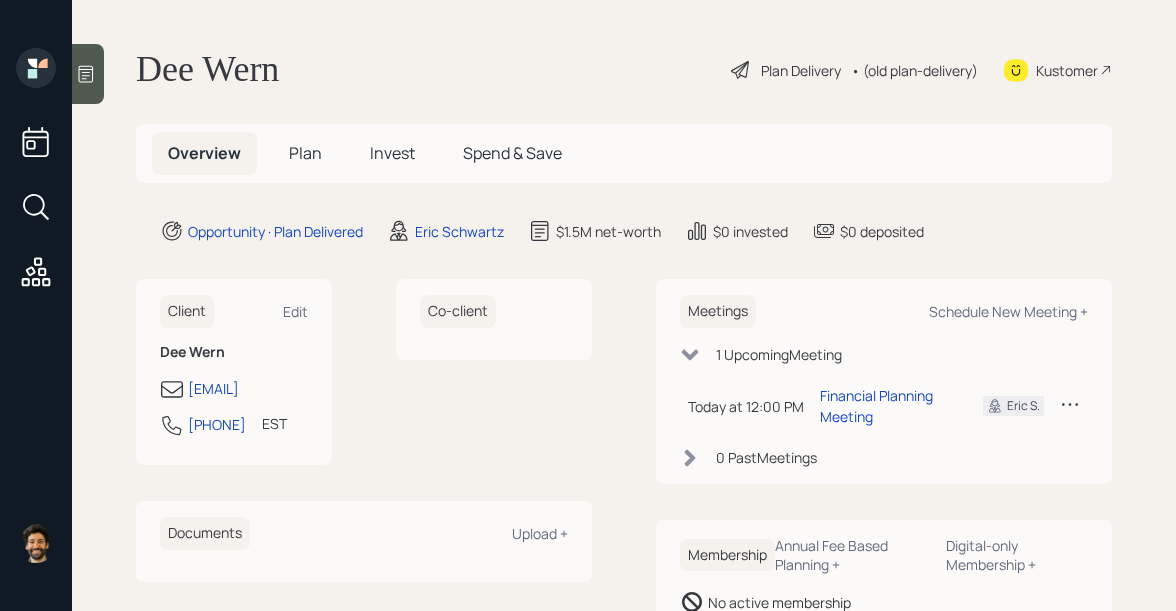 click at bounding box center [88, 74] 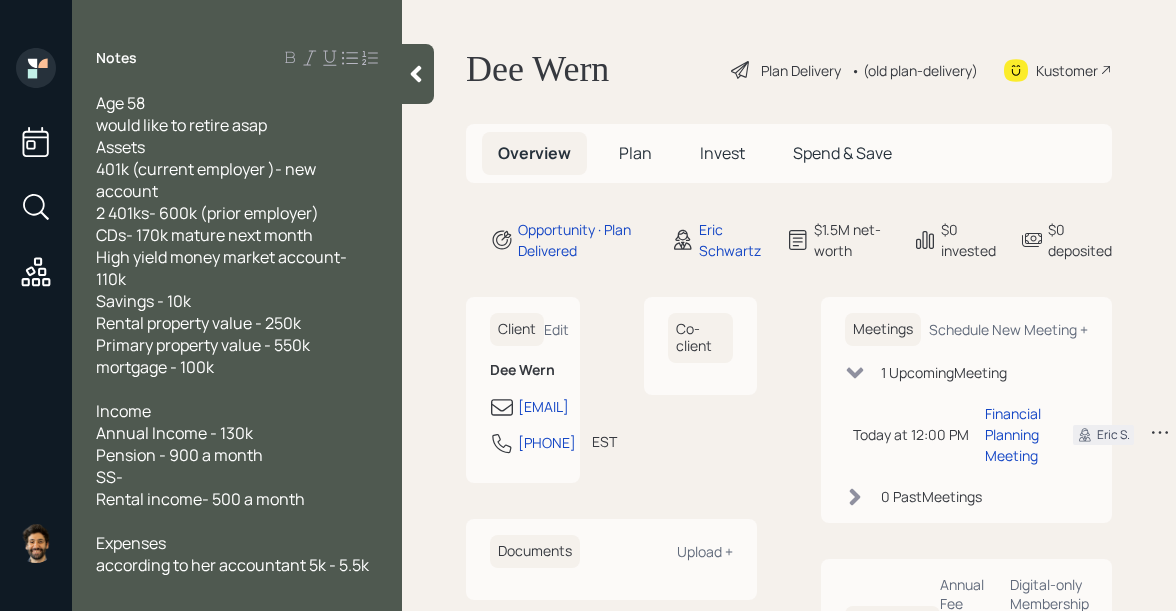 scroll, scrollTop: 208, scrollLeft: 0, axis: vertical 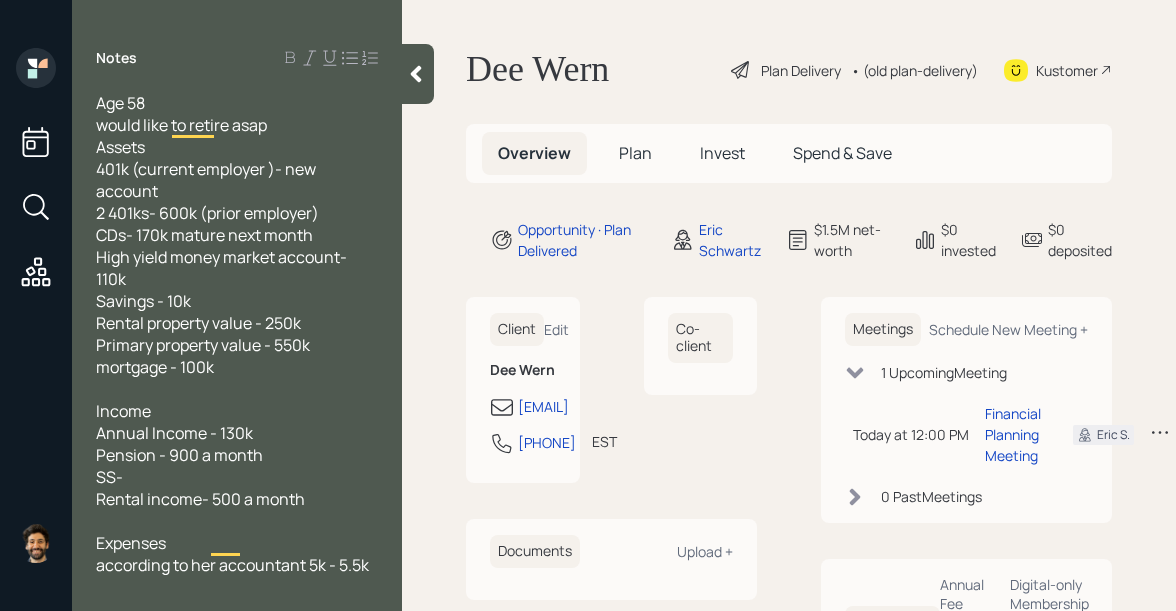 click at bounding box center (416, 74) 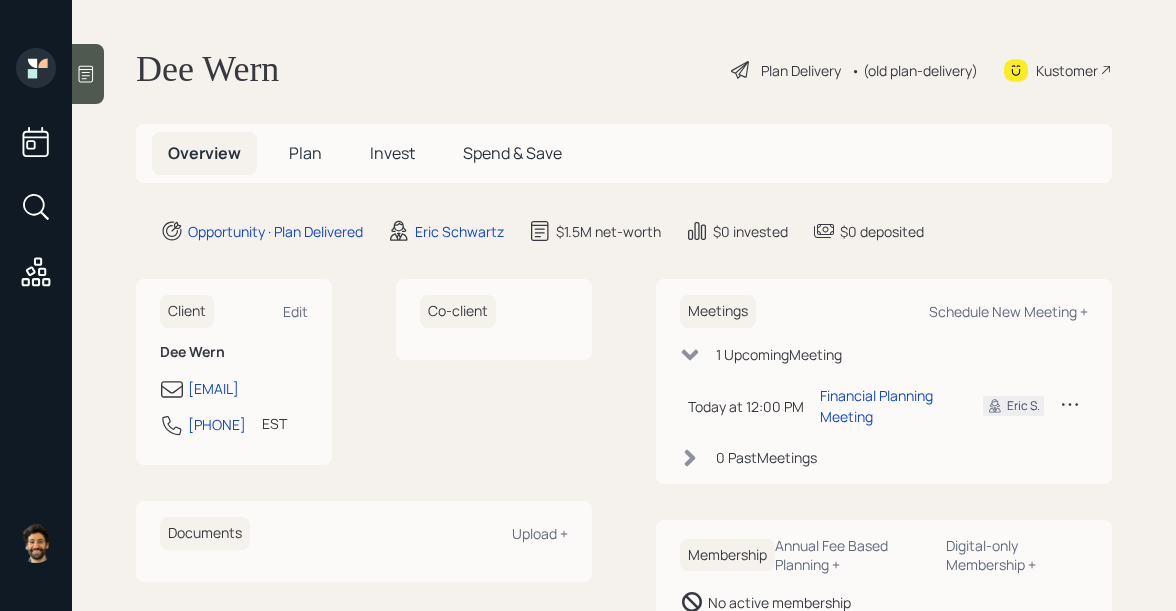 click on "• (old plan-delivery)" at bounding box center [914, 70] 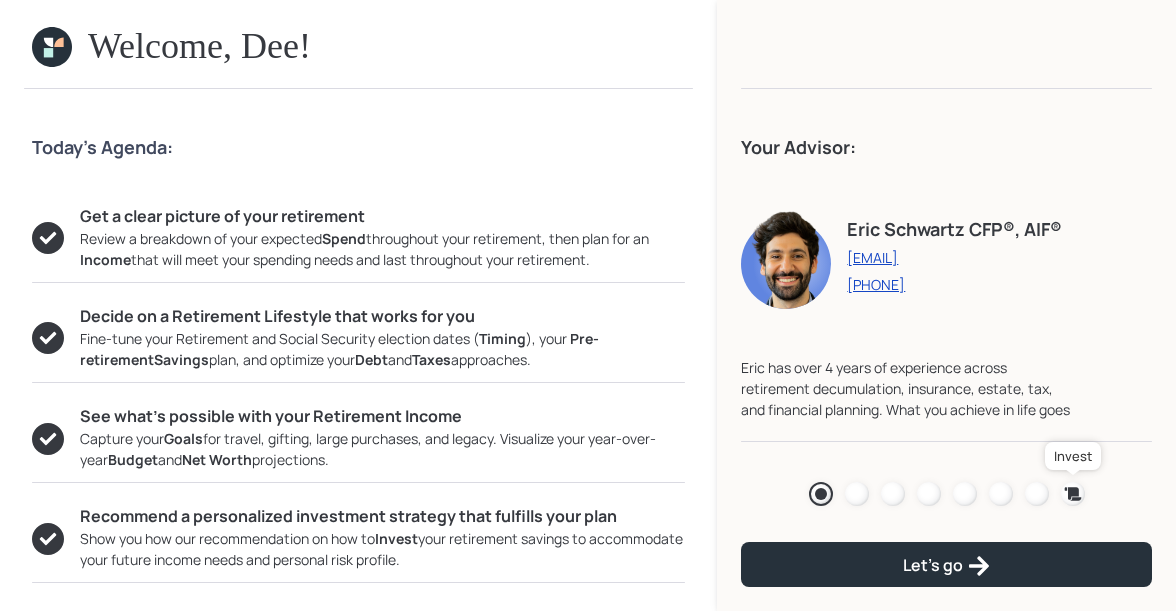 click at bounding box center [1073, 494] 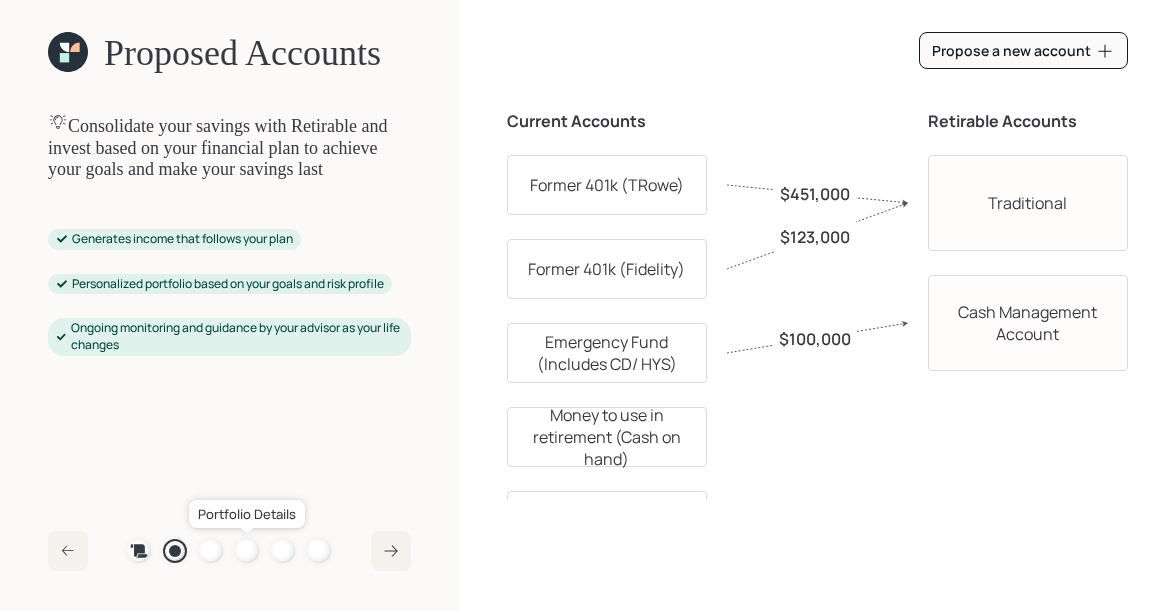 click at bounding box center [247, 551] 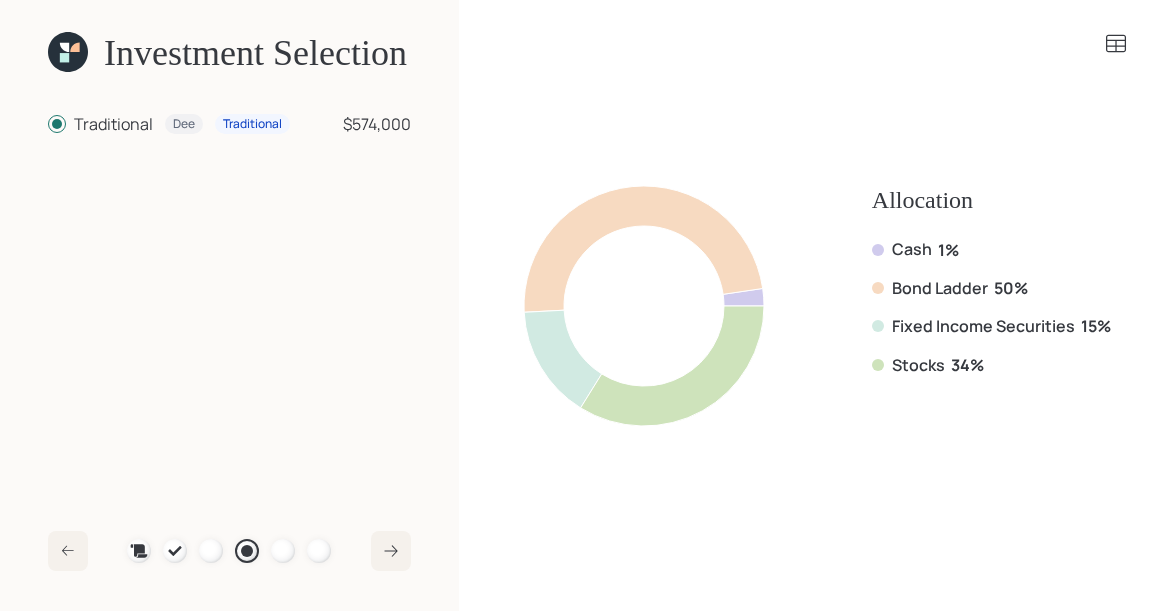 click at bounding box center (64, 57) 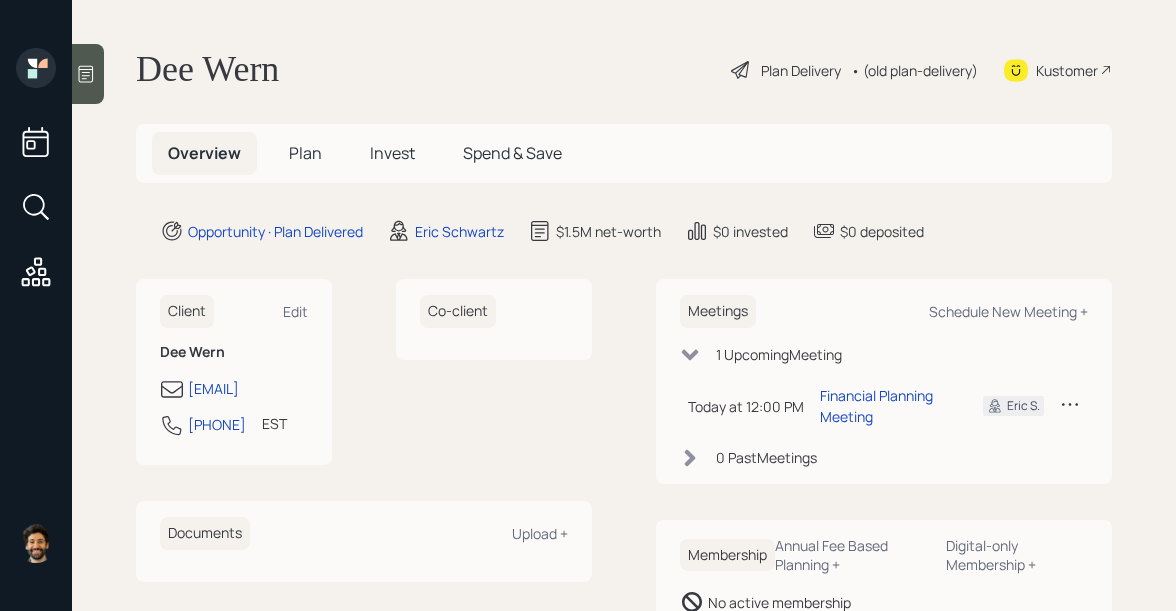 click on "Plan" at bounding box center [305, 153] 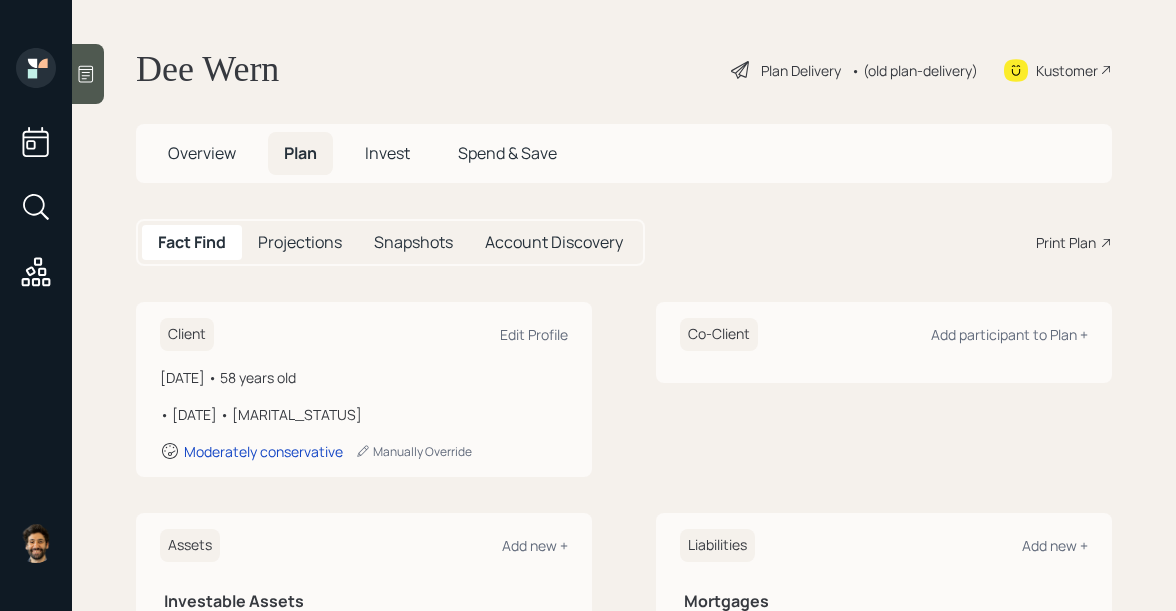 click on "Overview" at bounding box center (202, 153) 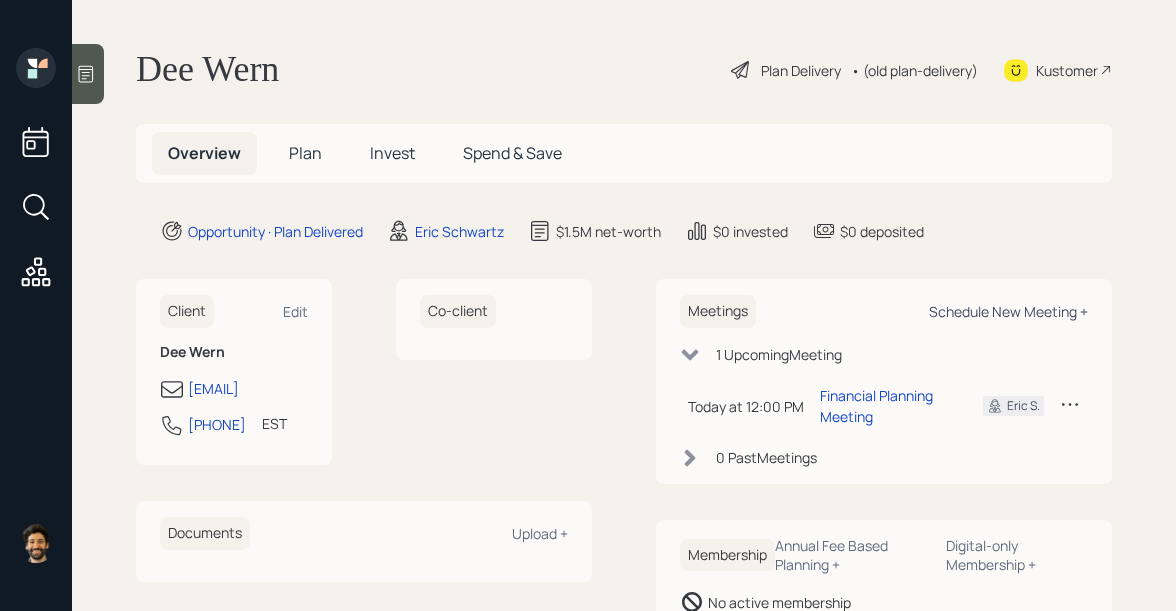 click on "Schedule New Meeting +" at bounding box center (295, 311) 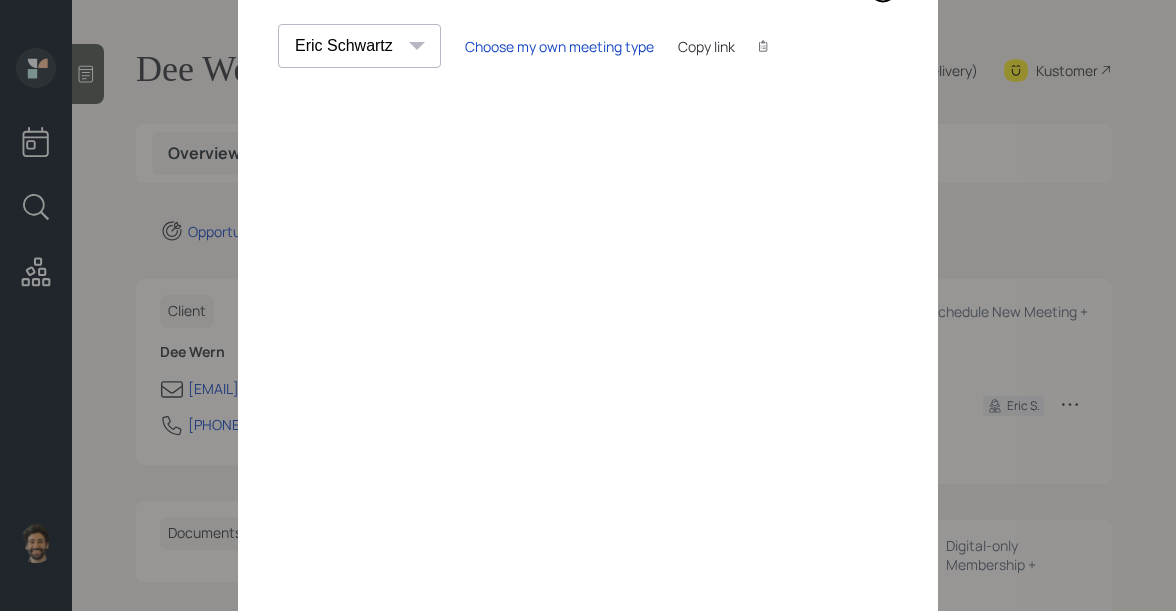scroll, scrollTop: 0, scrollLeft: 0, axis: both 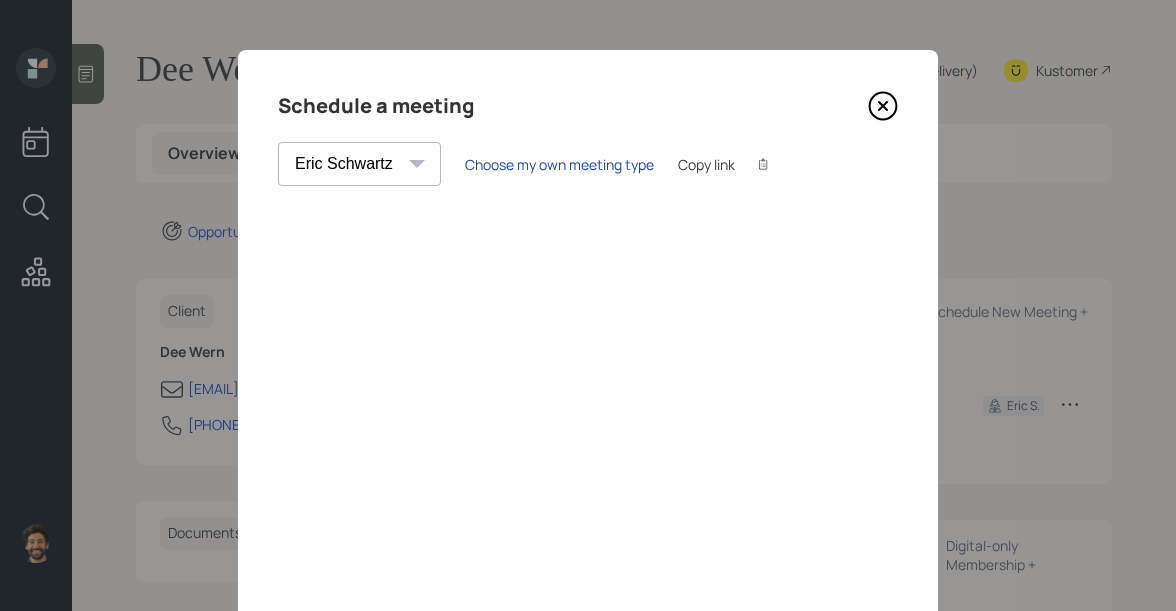 click at bounding box center (883, 106) 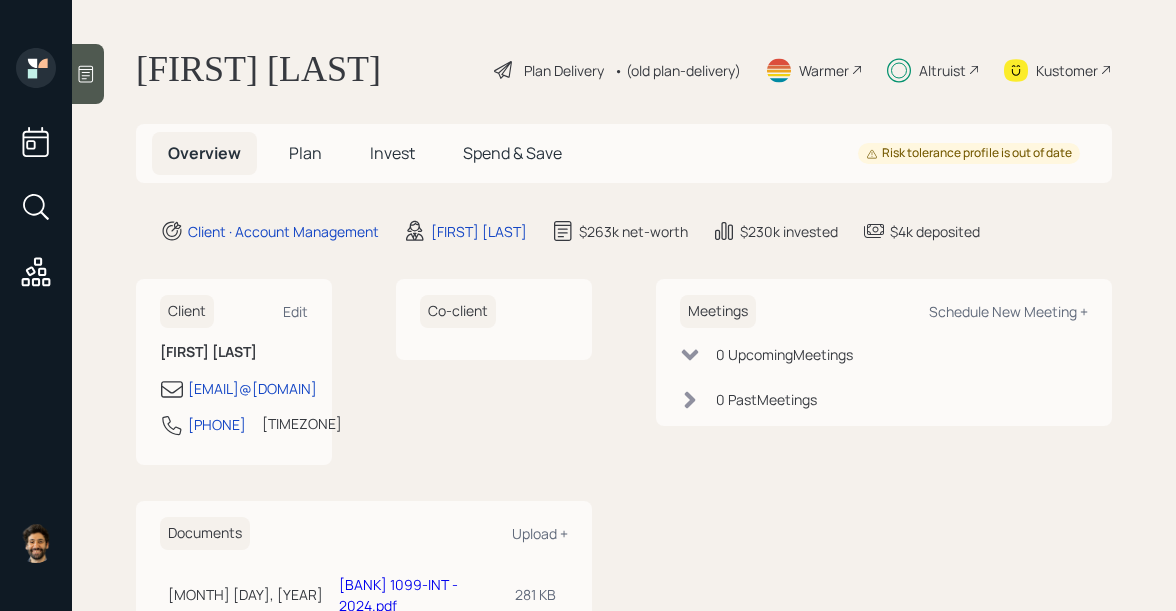 scroll, scrollTop: 0, scrollLeft: 0, axis: both 